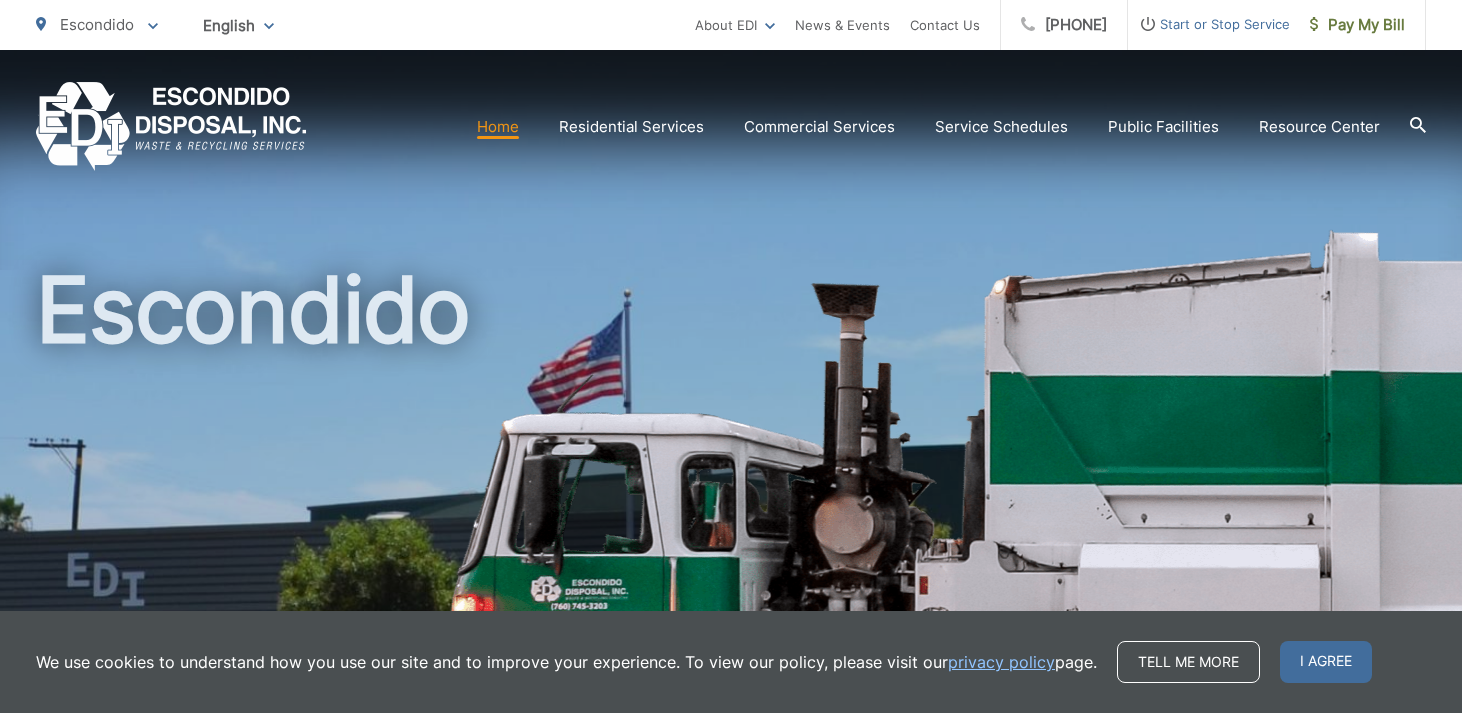 scroll, scrollTop: 0, scrollLeft: 0, axis: both 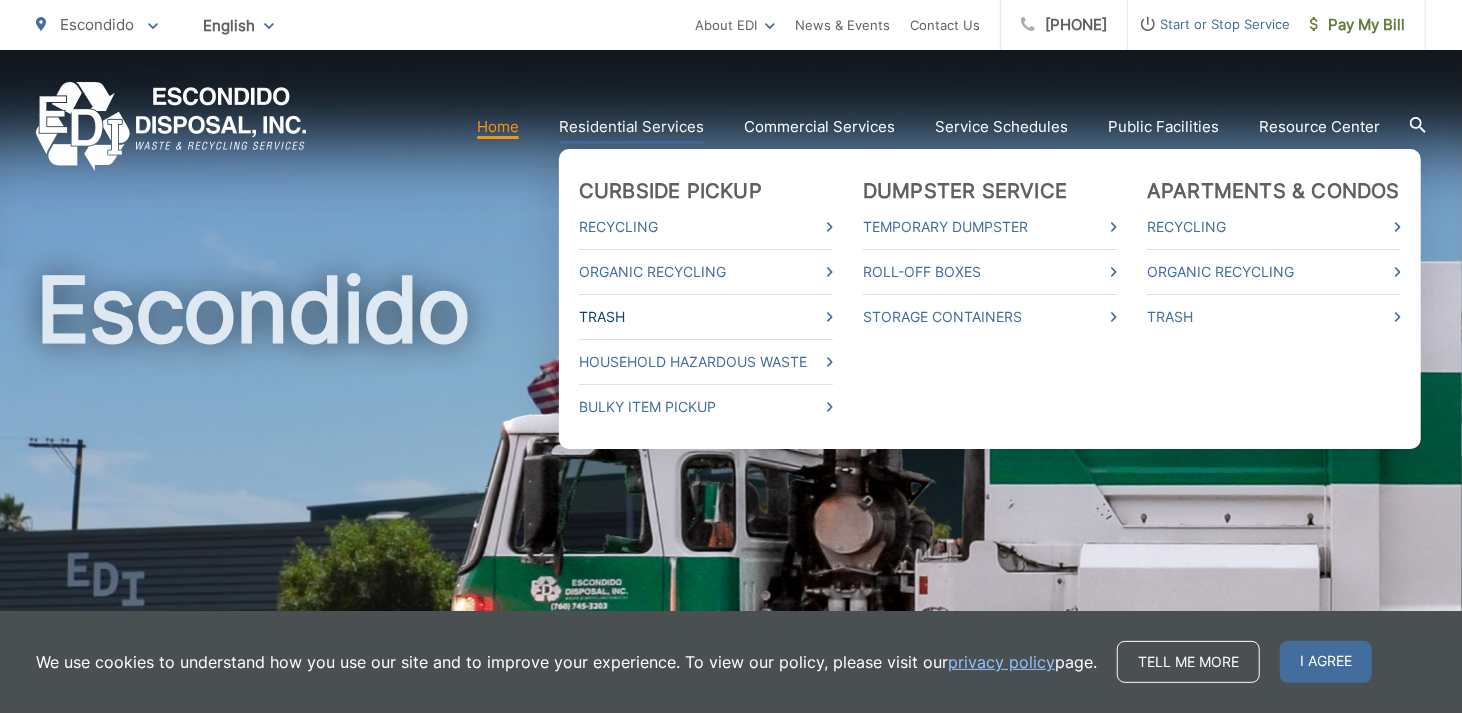 click on "Trash" at bounding box center [706, 317] 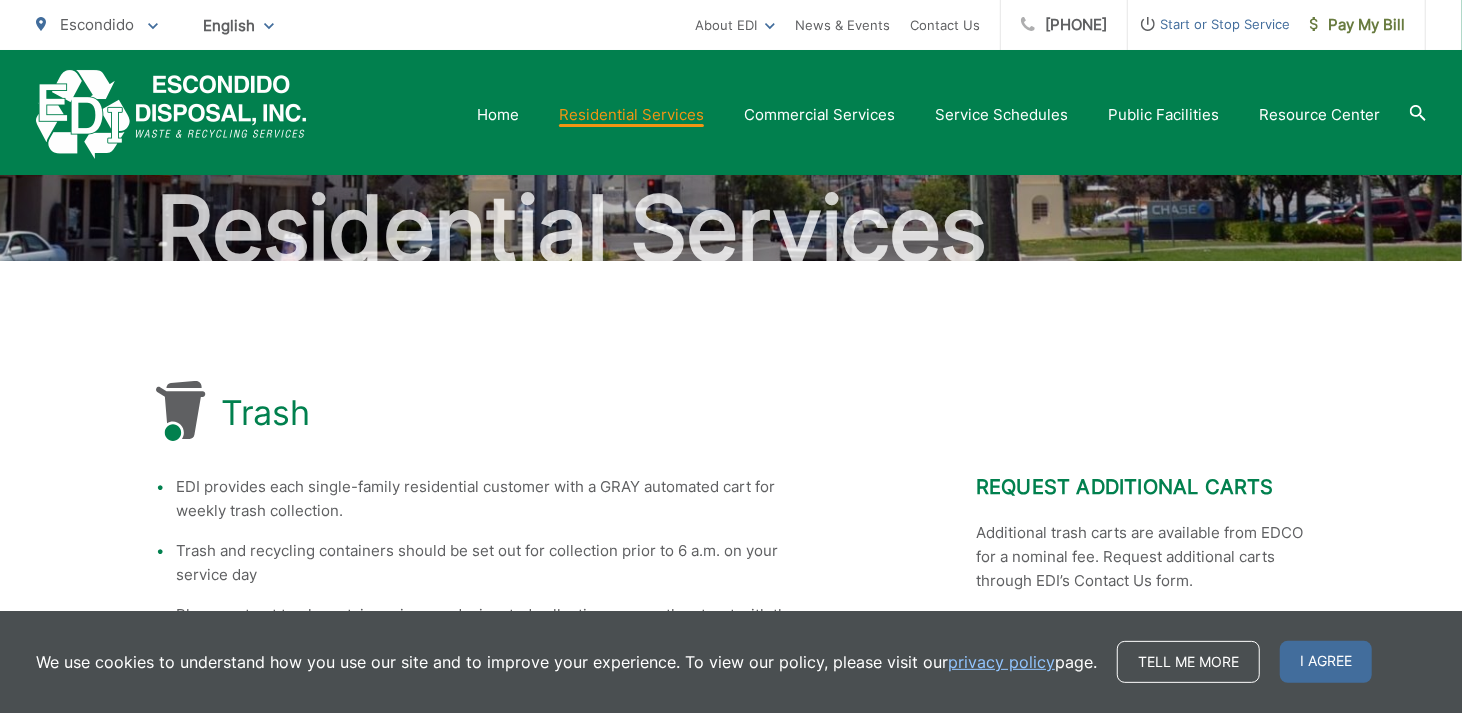 scroll, scrollTop: 0, scrollLeft: 0, axis: both 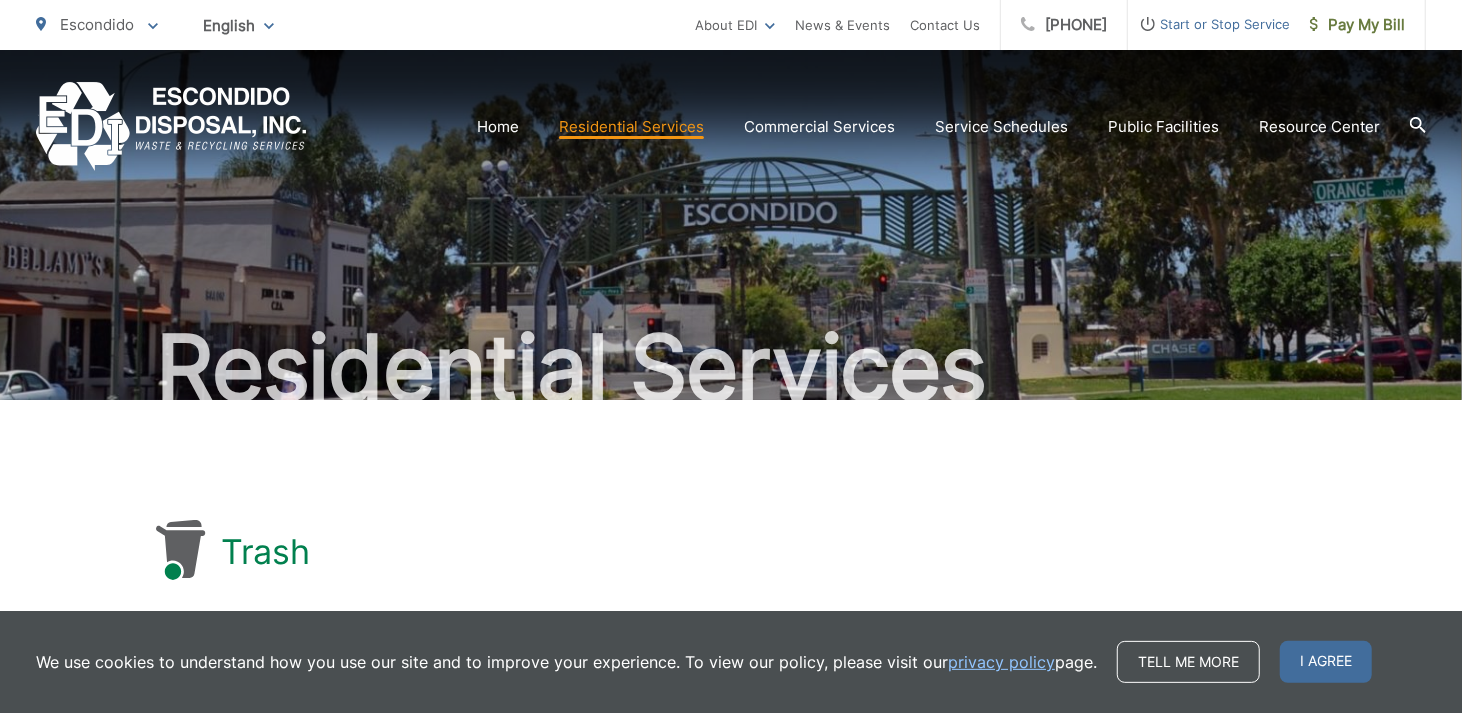 click 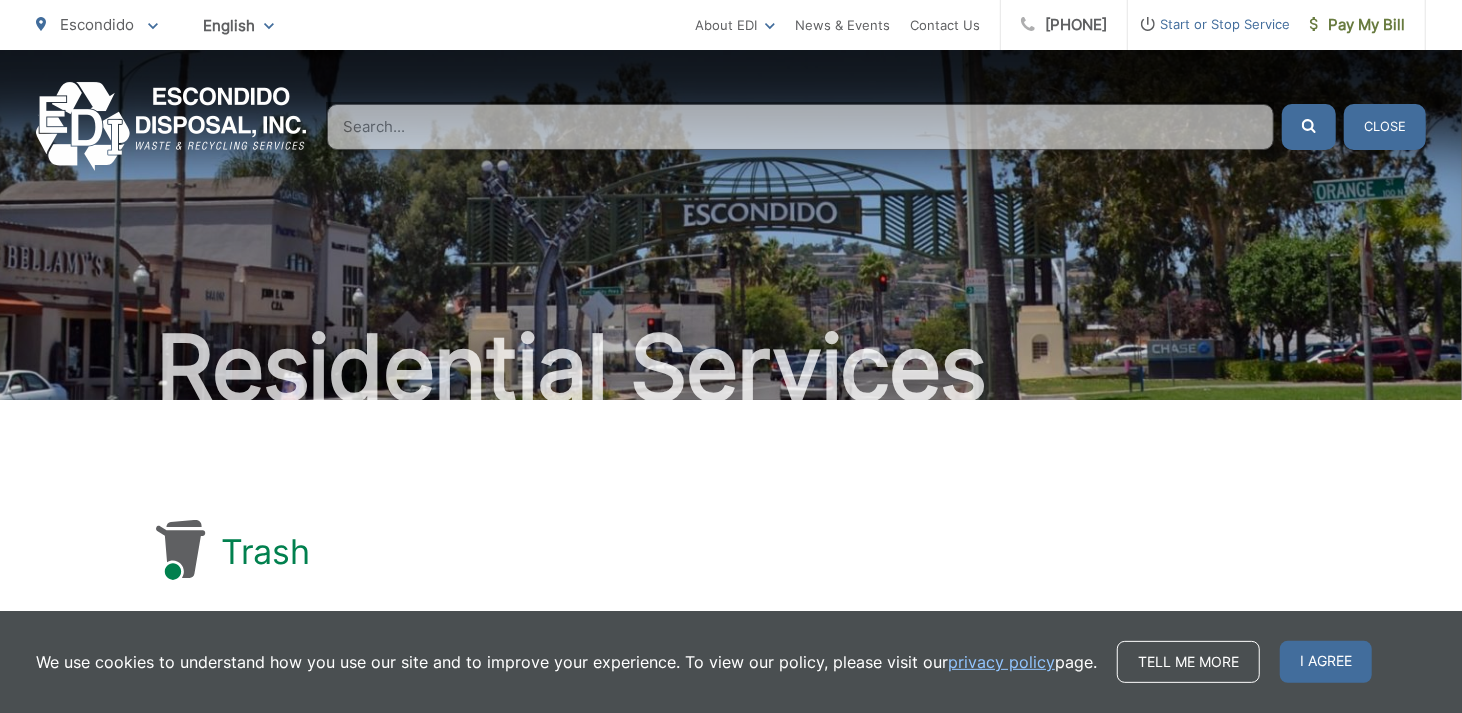 drag, startPoint x: 1153, startPoint y: 291, endPoint x: 1146, endPoint y: 303, distance: 13.892444 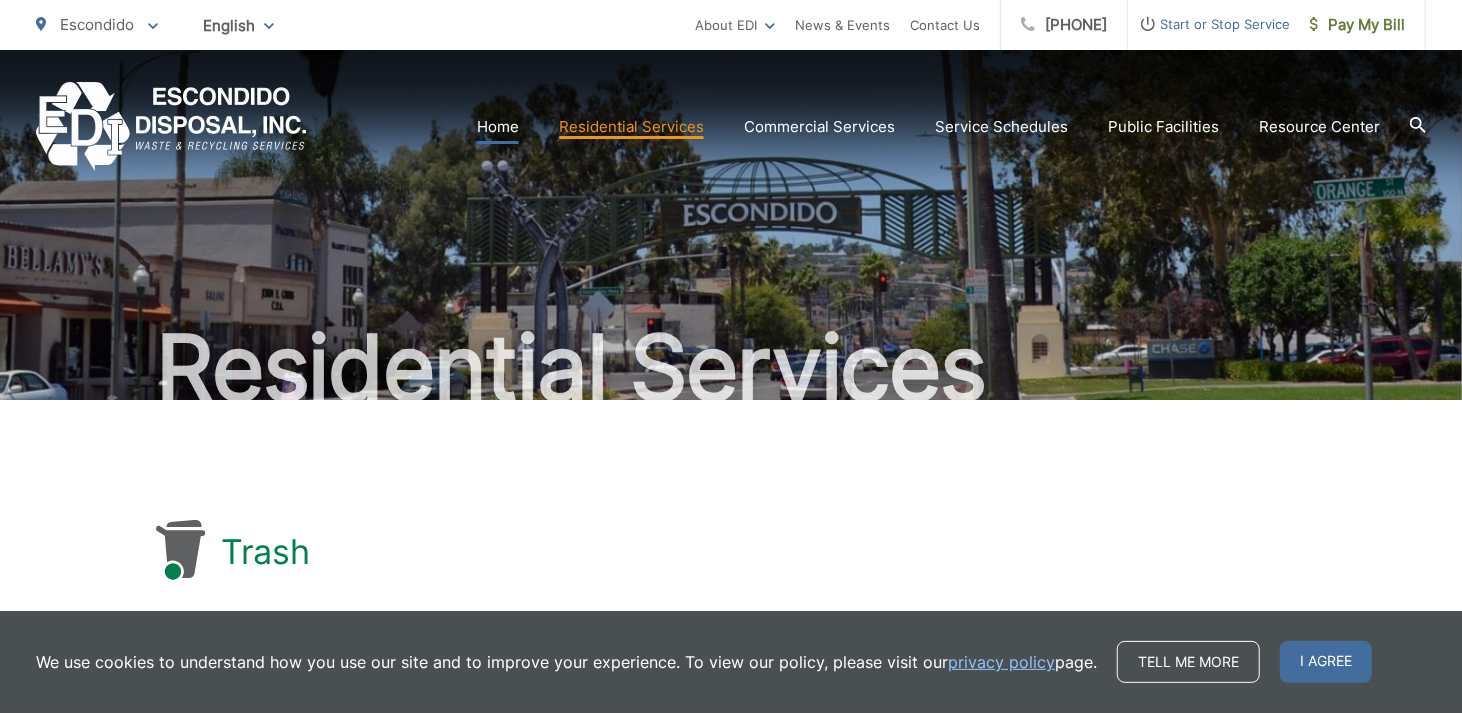 click on "Home" at bounding box center [498, 127] 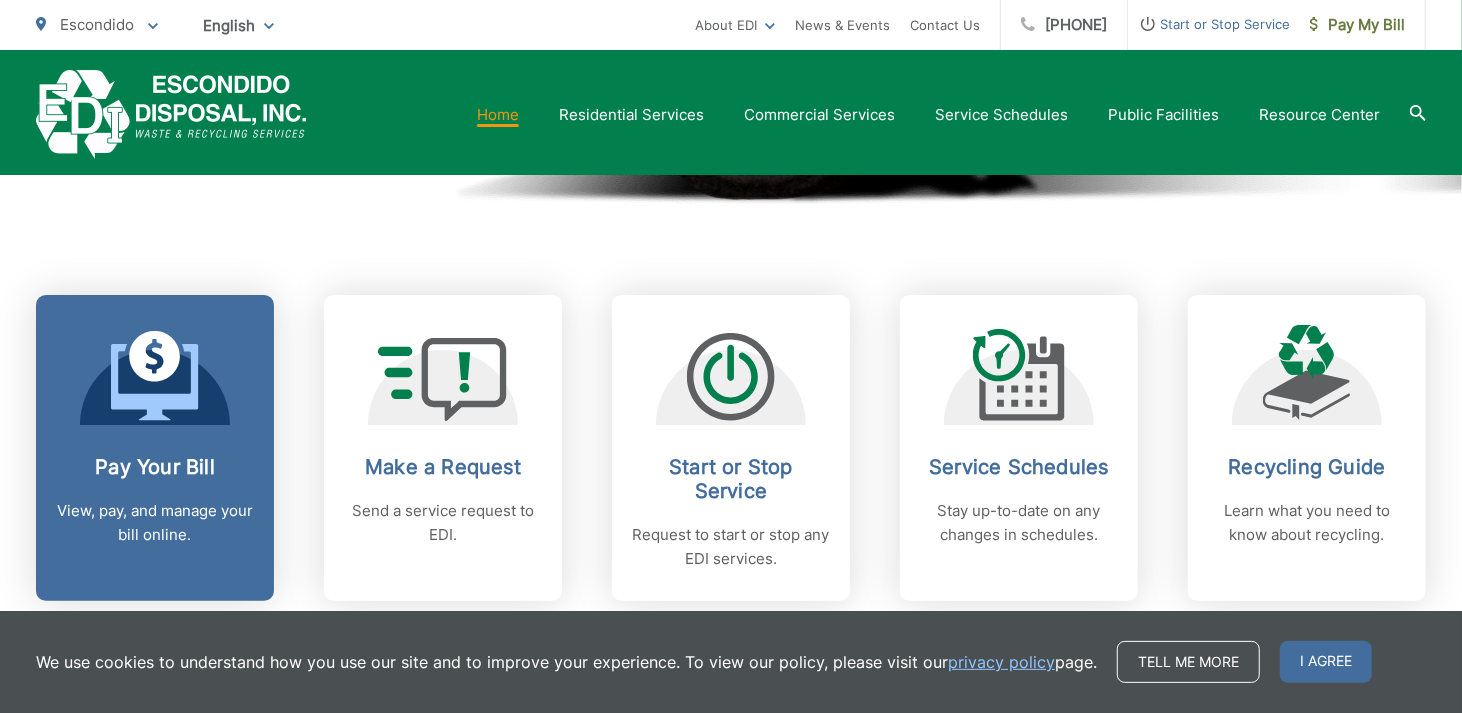 scroll, scrollTop: 800, scrollLeft: 0, axis: vertical 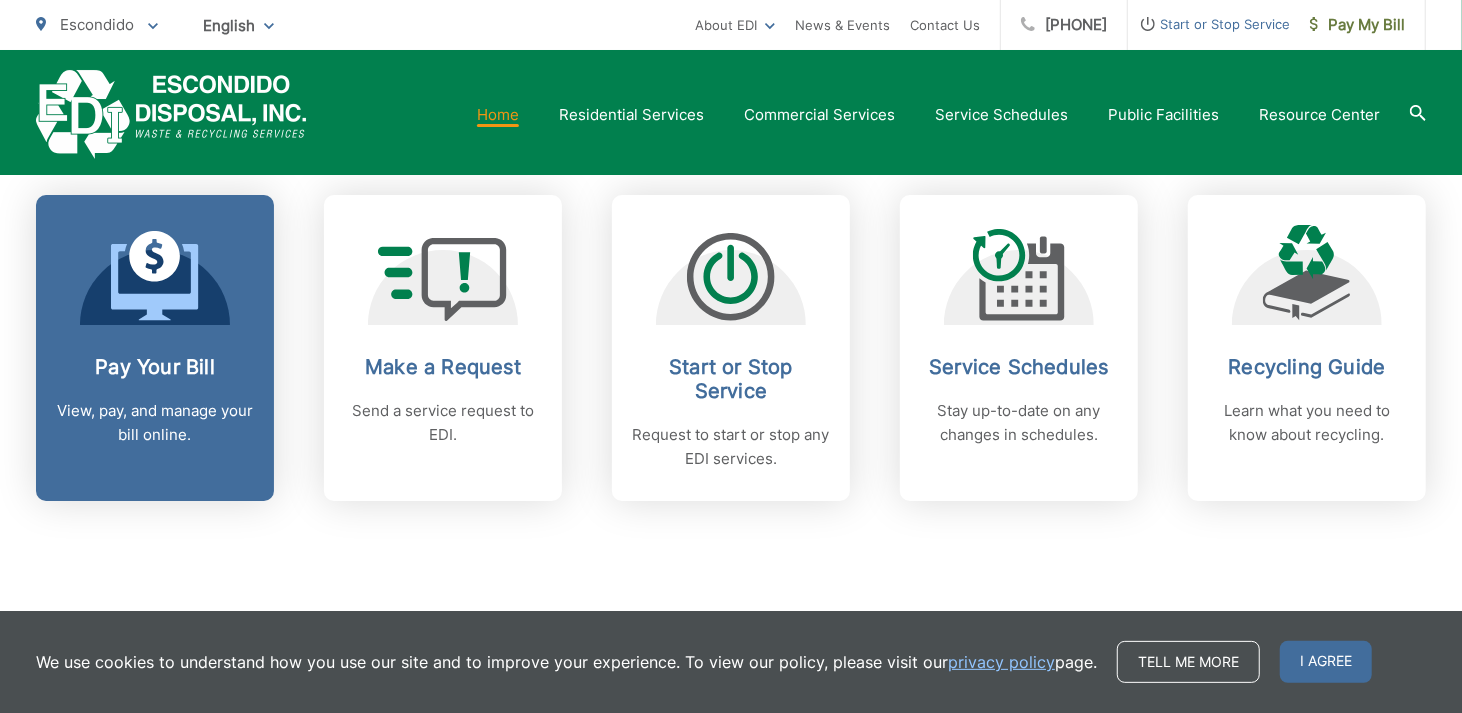 click 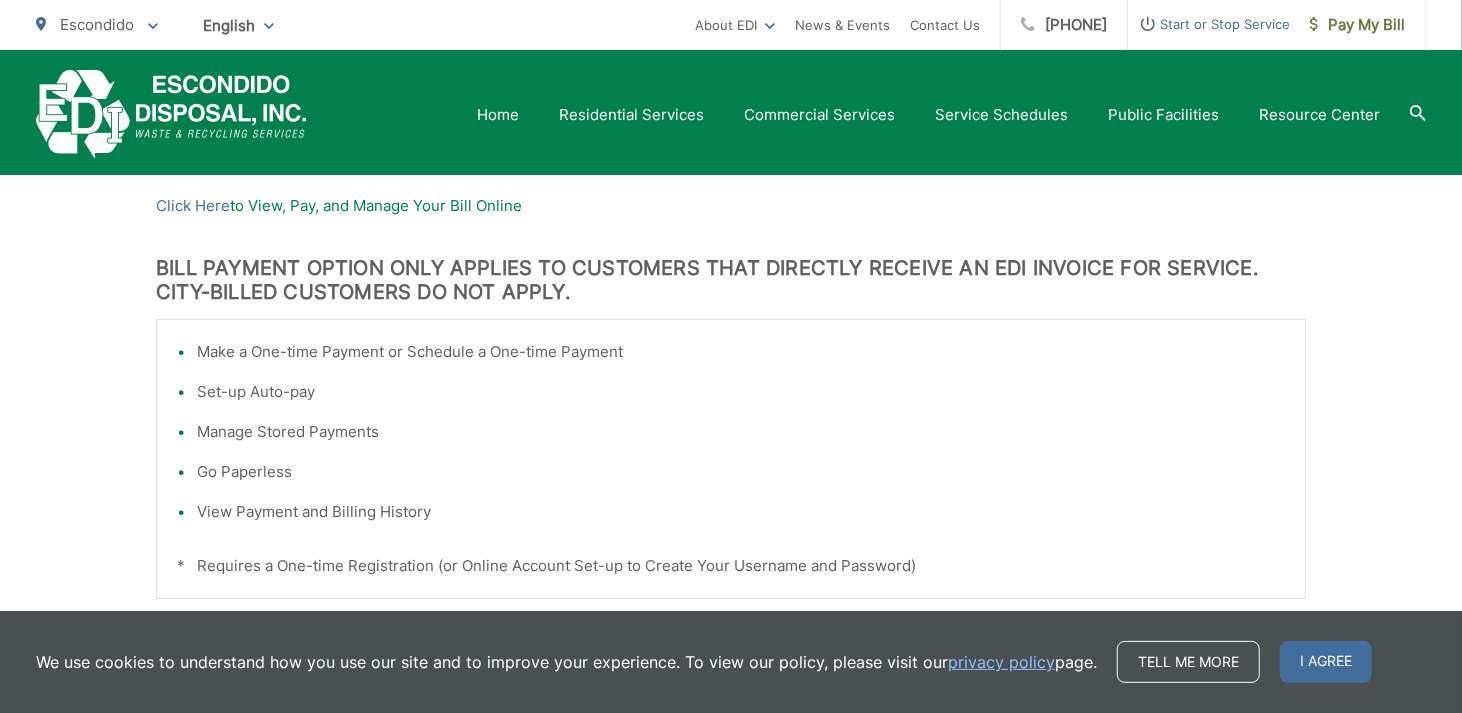 scroll, scrollTop: 393, scrollLeft: 0, axis: vertical 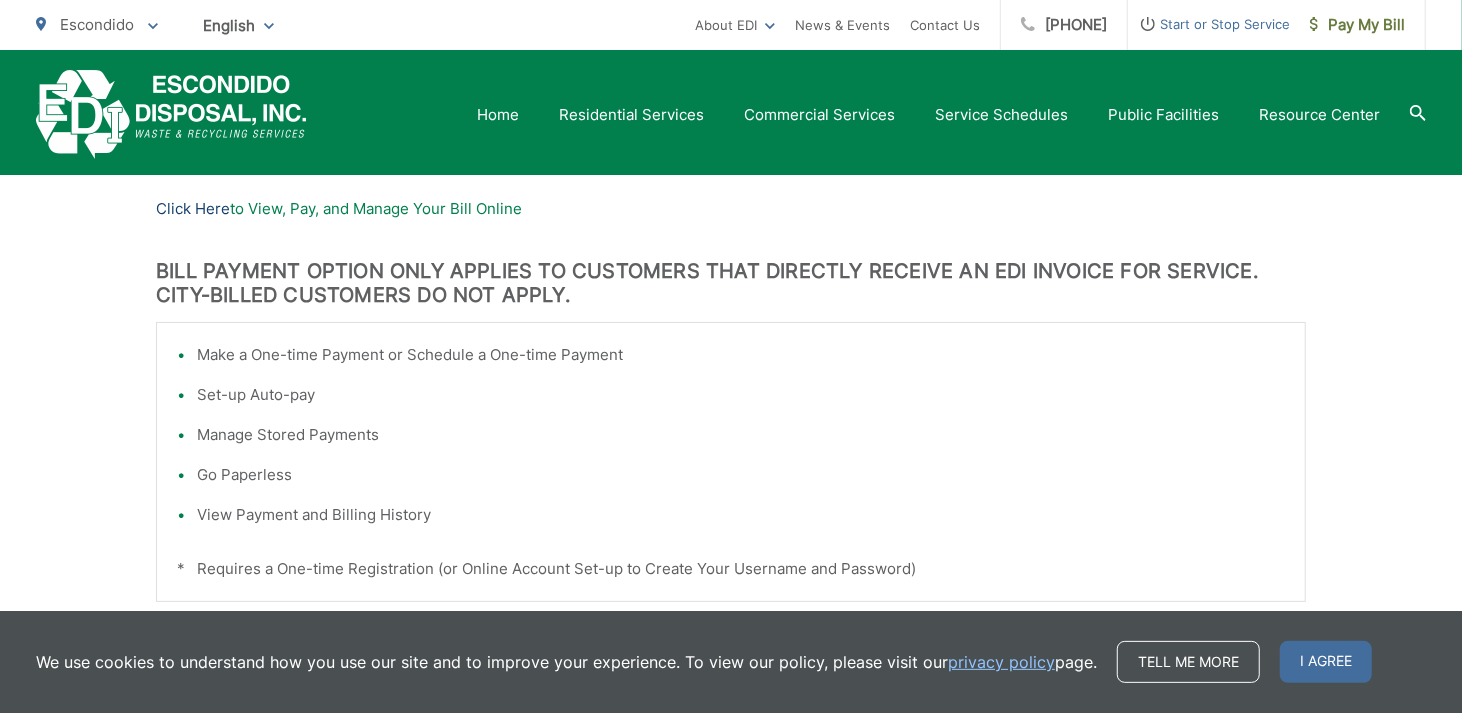 click on "Click Here" at bounding box center [193, 209] 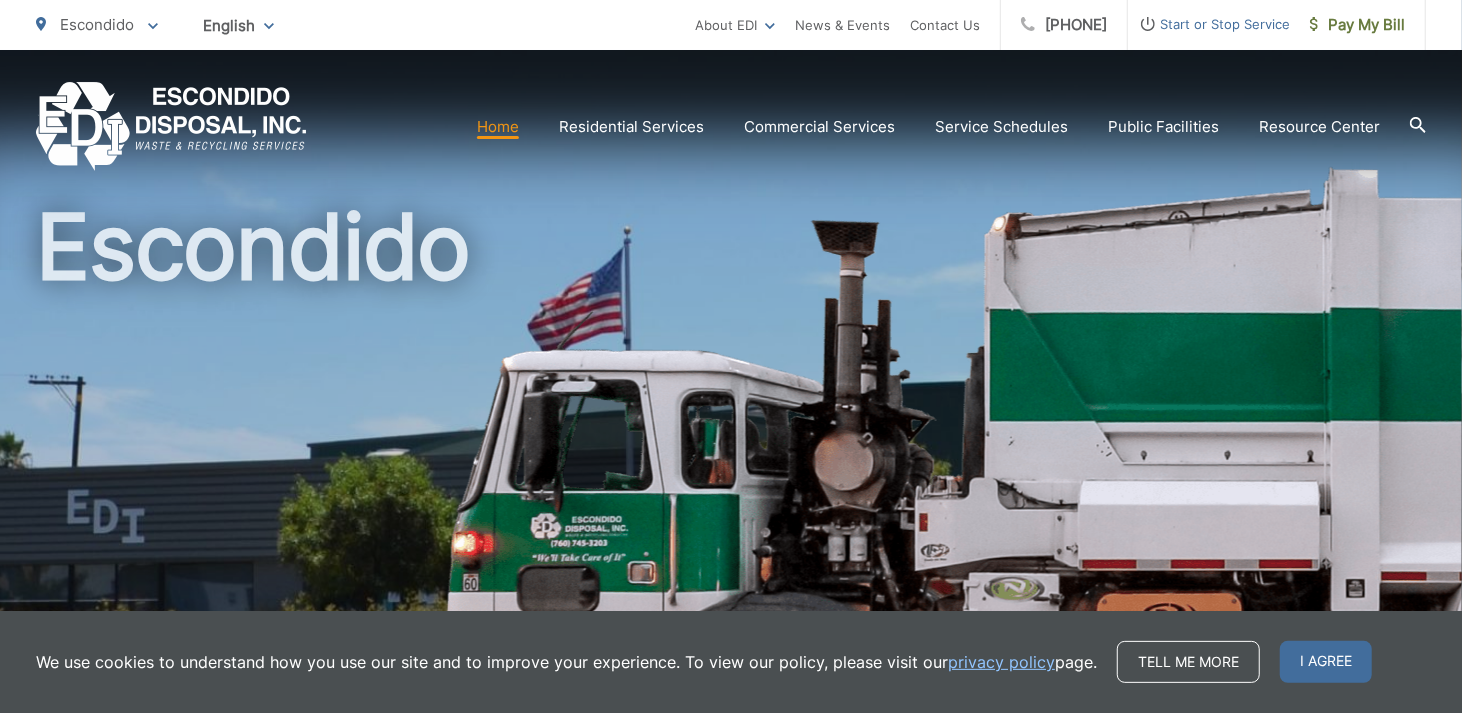scroll, scrollTop: 0, scrollLeft: 0, axis: both 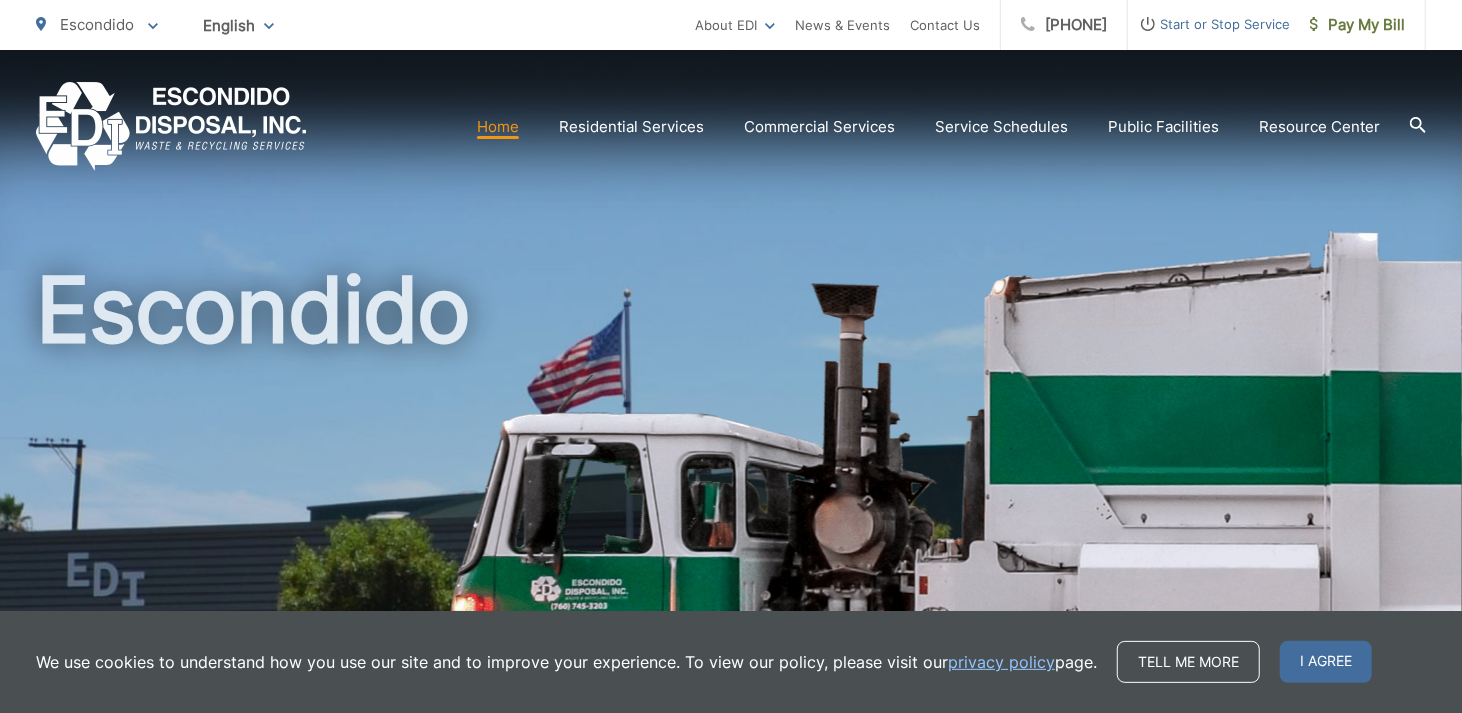 click 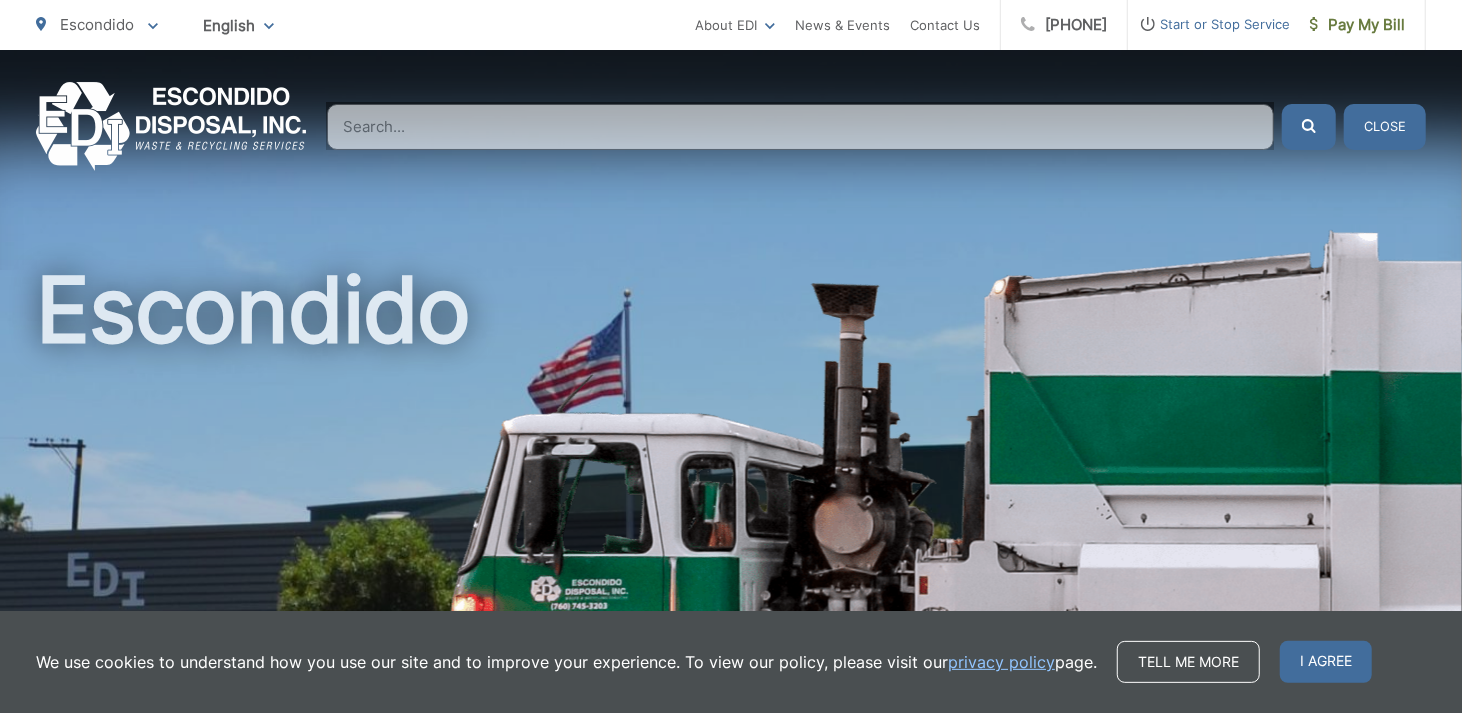 click on "Close" at bounding box center [1385, 127] 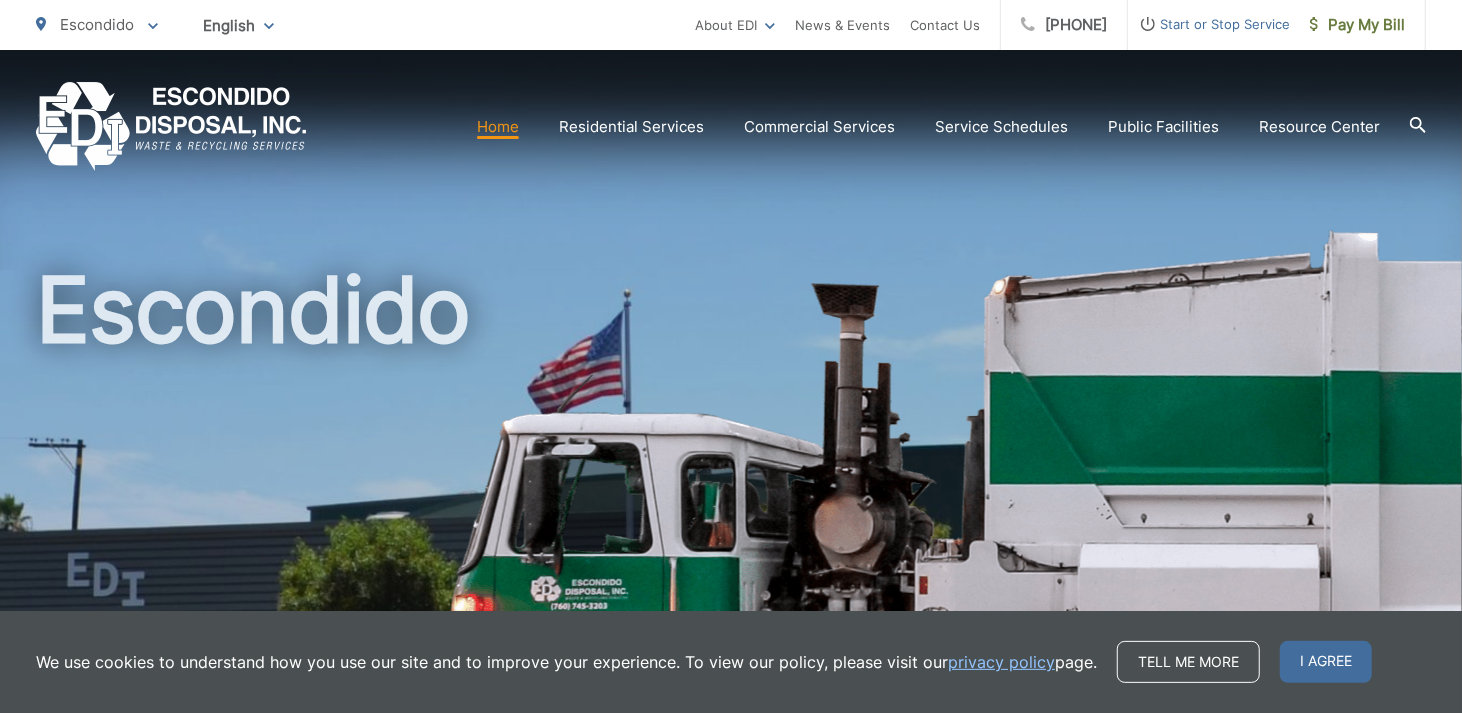 click on "Home" at bounding box center [498, 127] 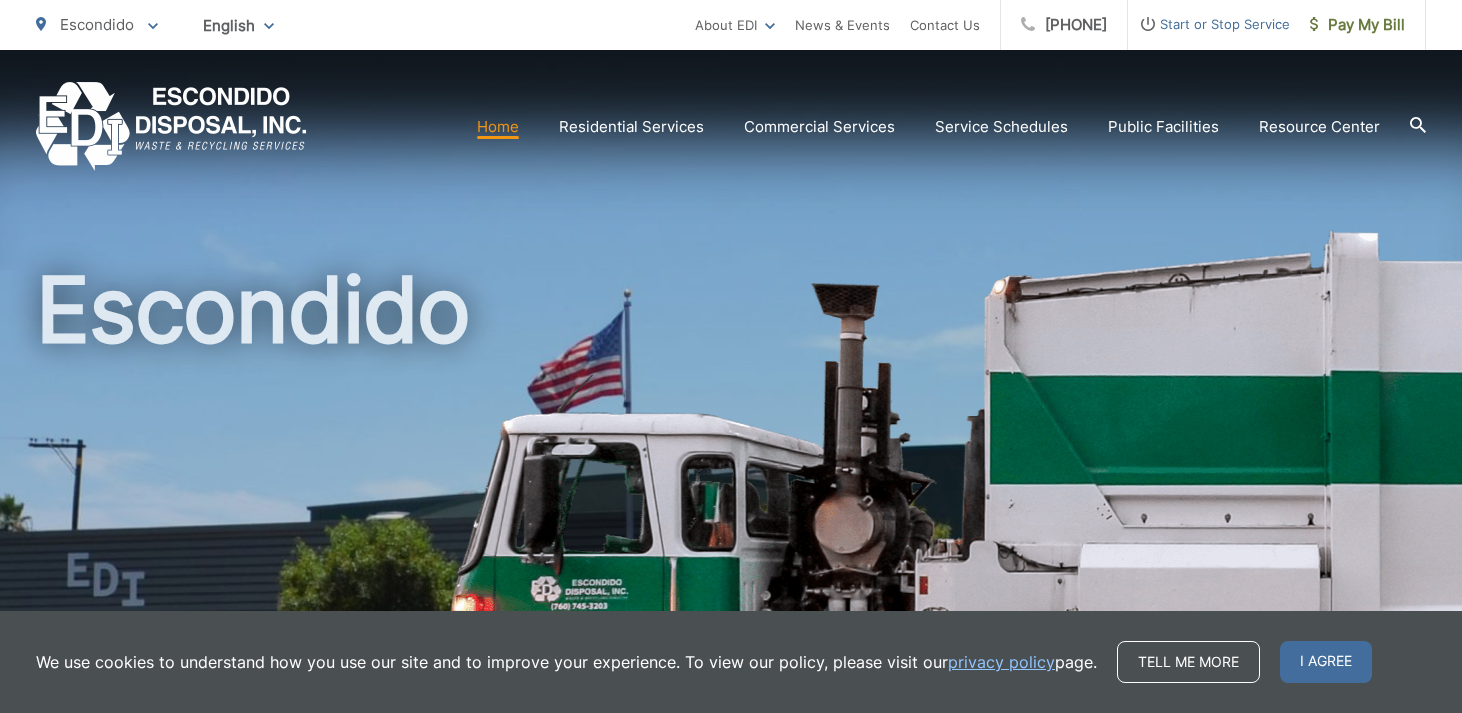 scroll, scrollTop: 0, scrollLeft: 0, axis: both 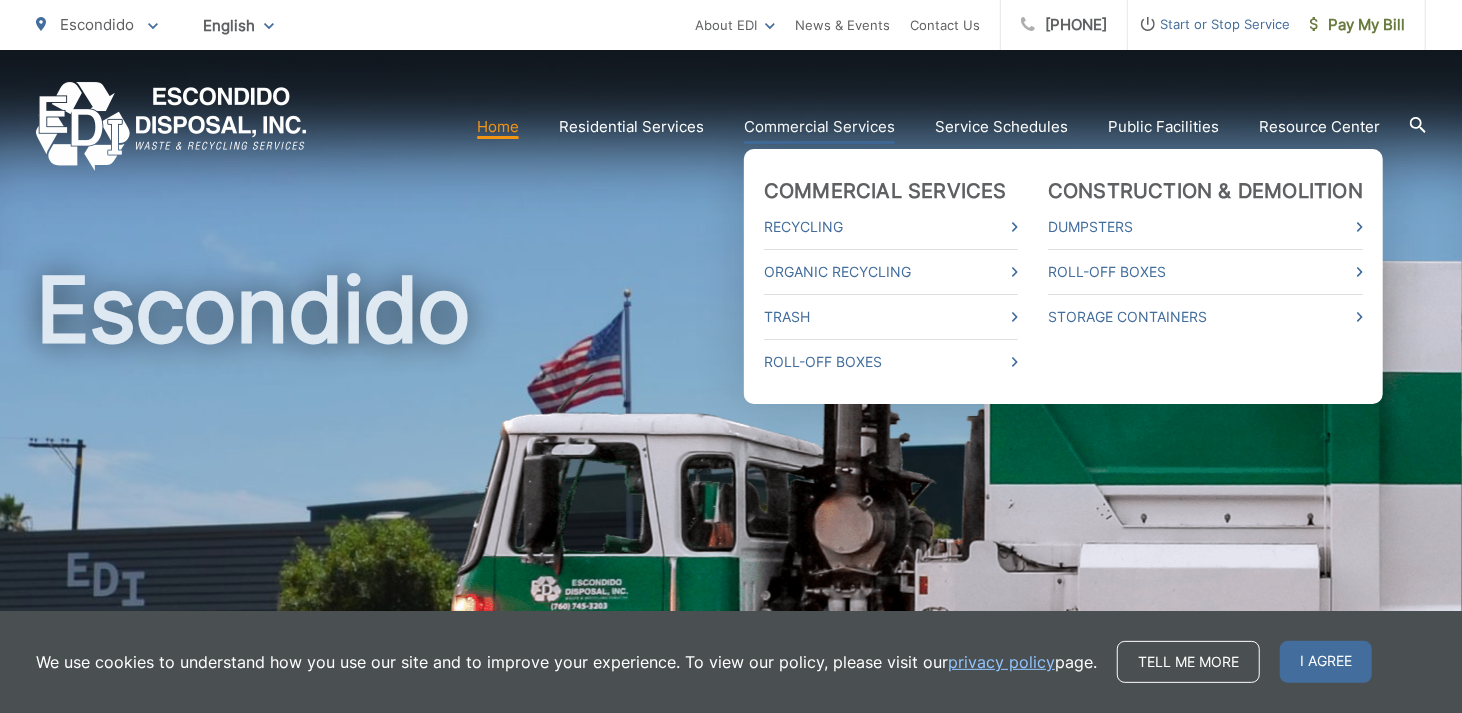 click on "Commercial Services" at bounding box center (819, 127) 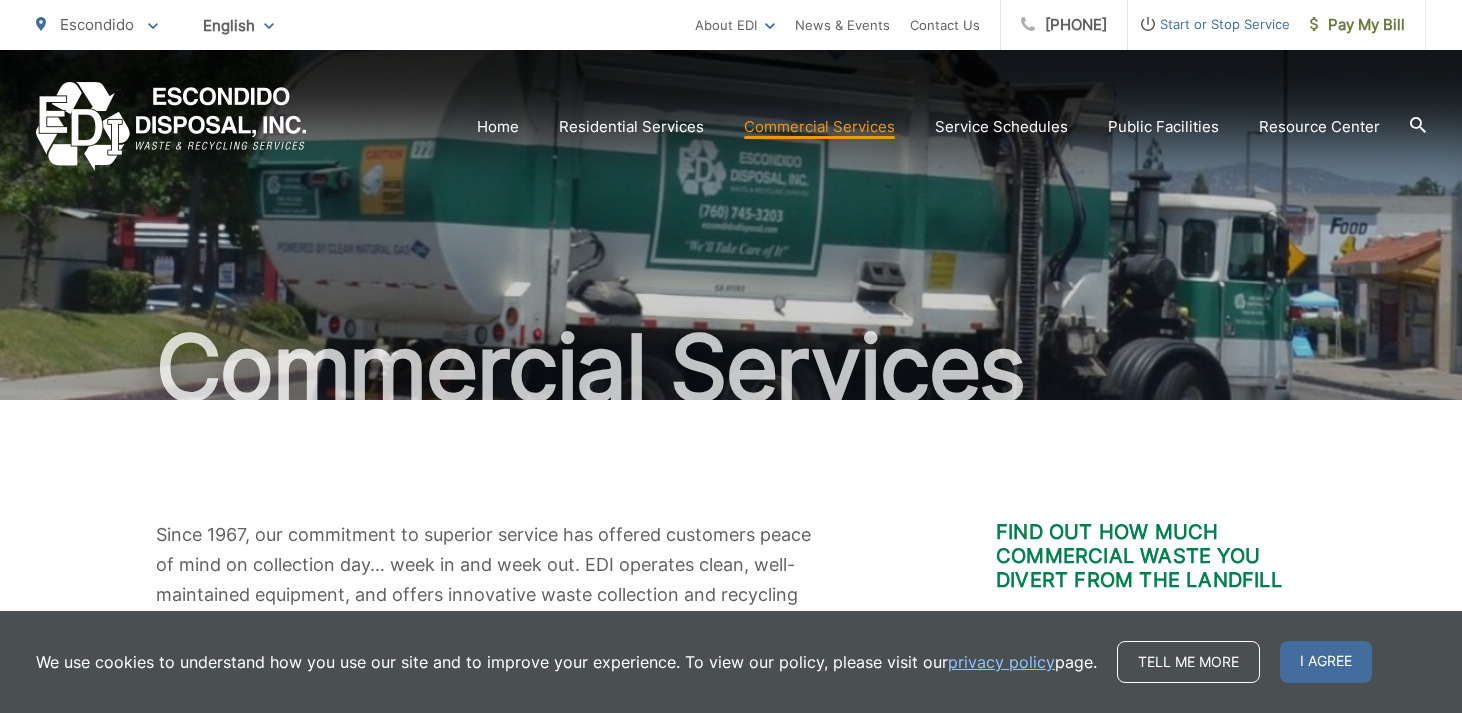 scroll, scrollTop: 0, scrollLeft: 0, axis: both 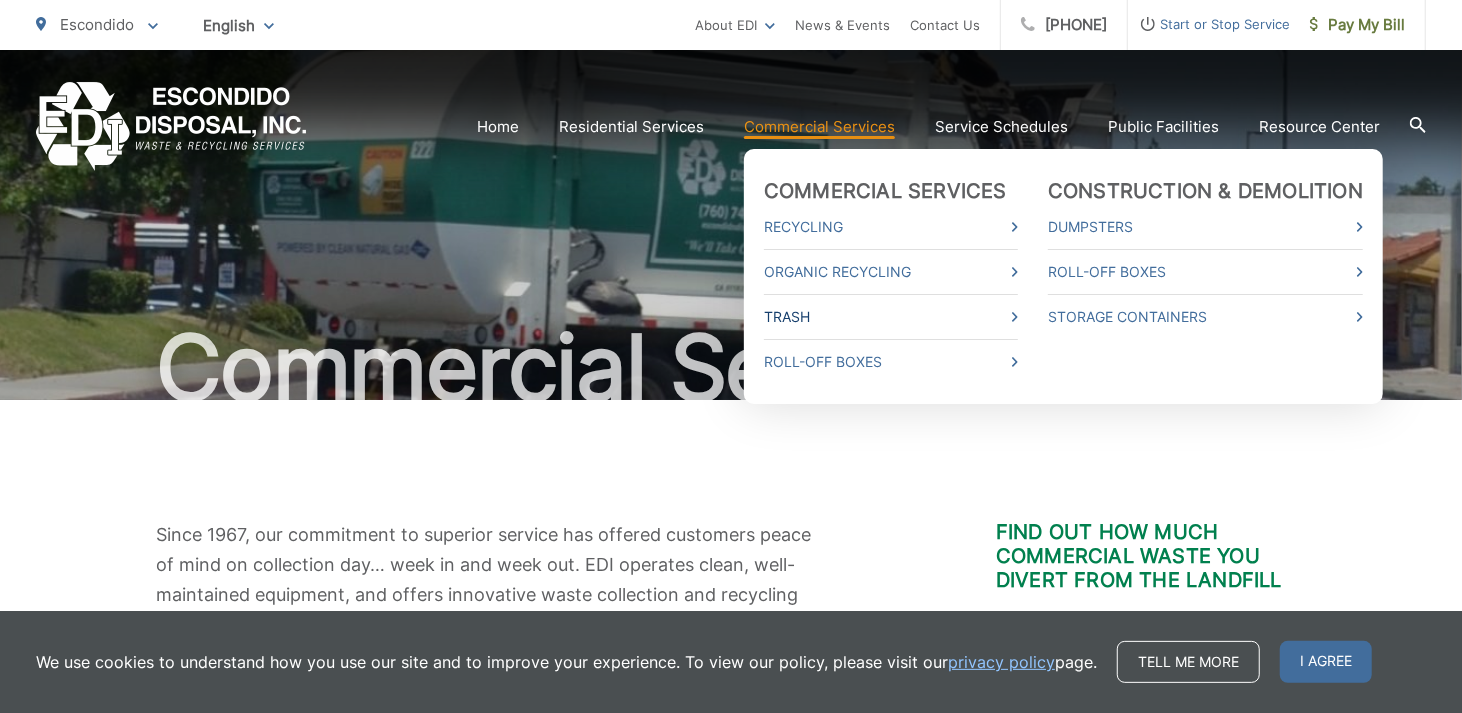 click on "Trash" at bounding box center [891, 317] 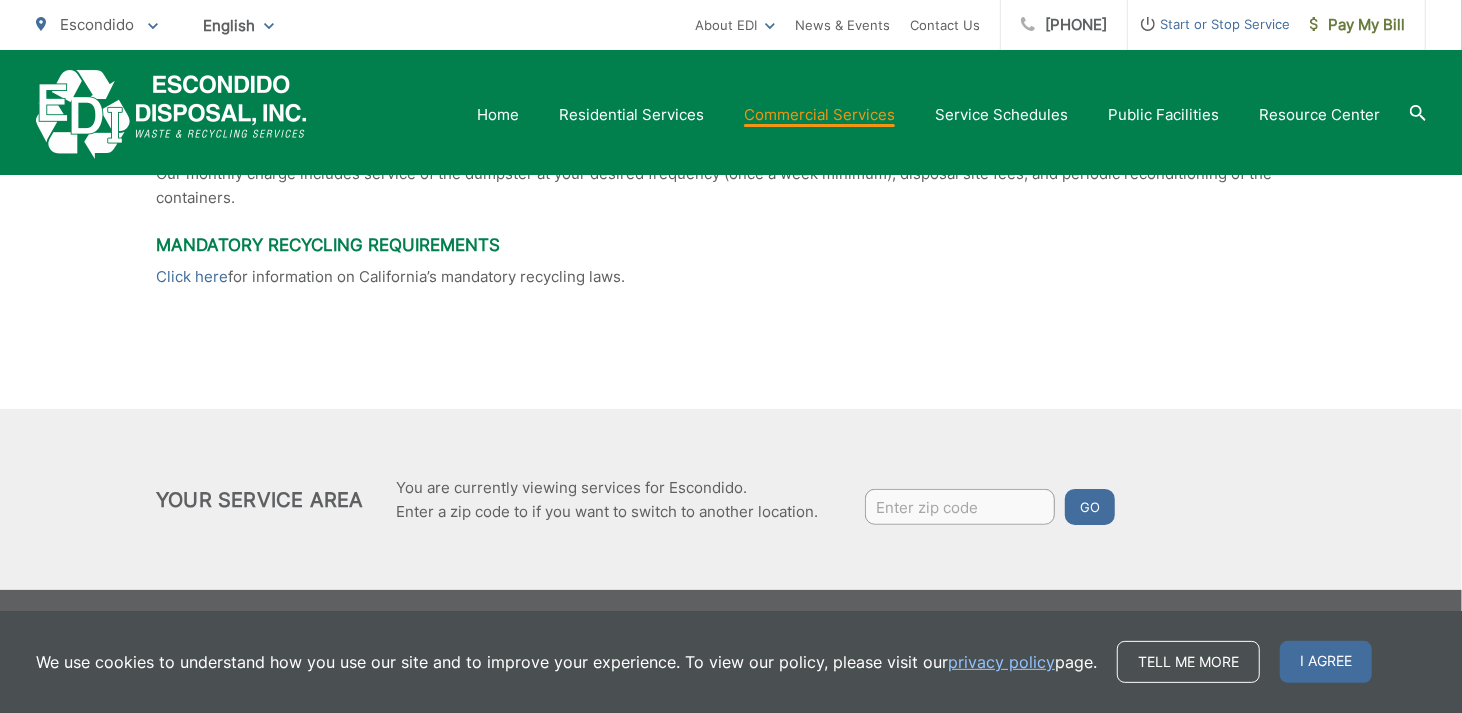 scroll, scrollTop: 0, scrollLeft: 0, axis: both 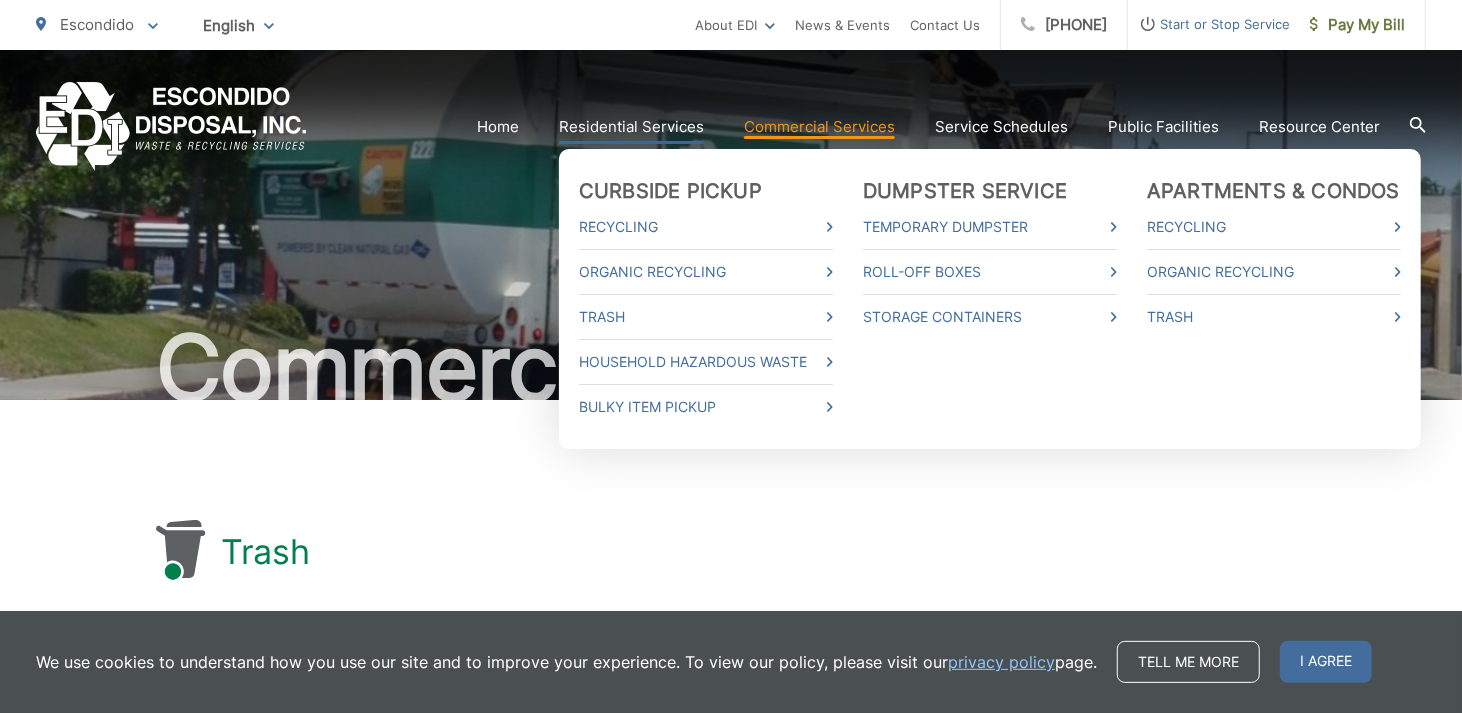 click on "Residential Services" at bounding box center [631, 127] 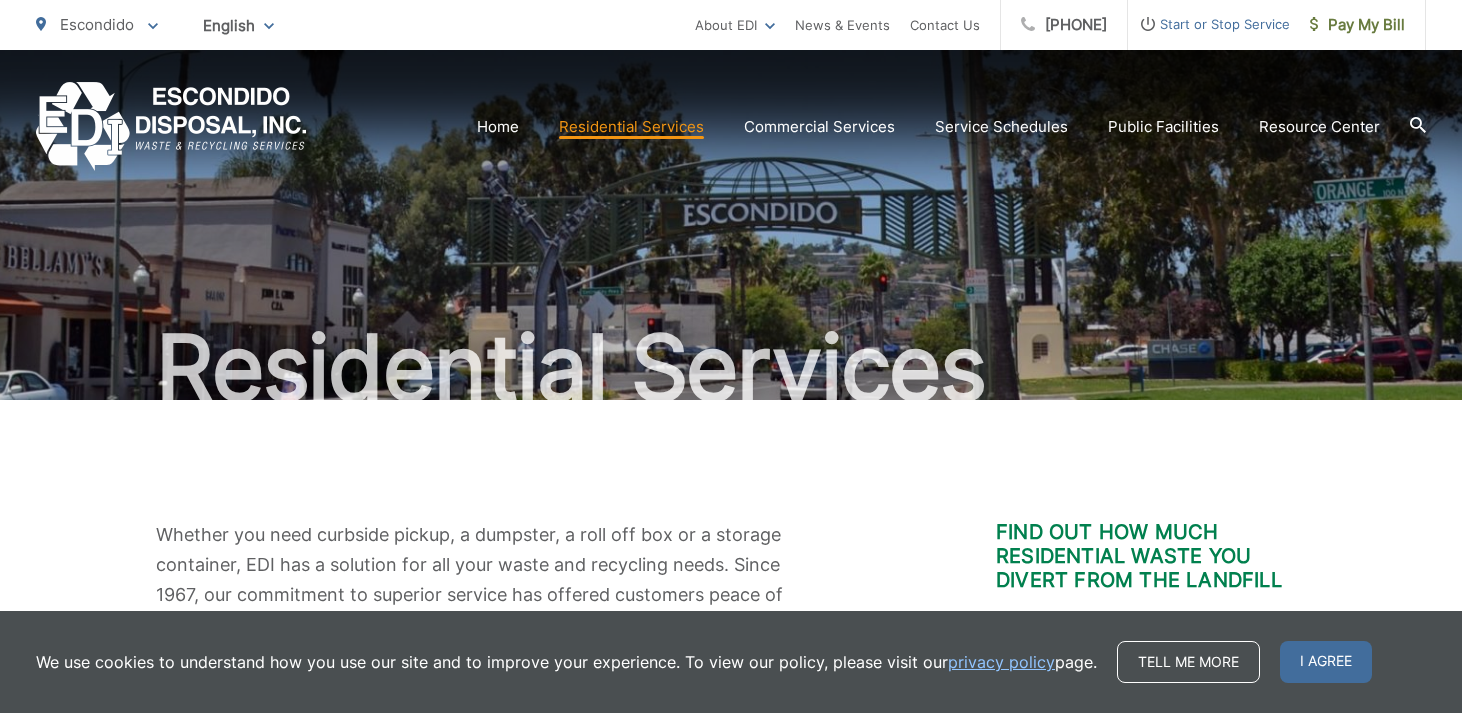 scroll, scrollTop: 0, scrollLeft: 0, axis: both 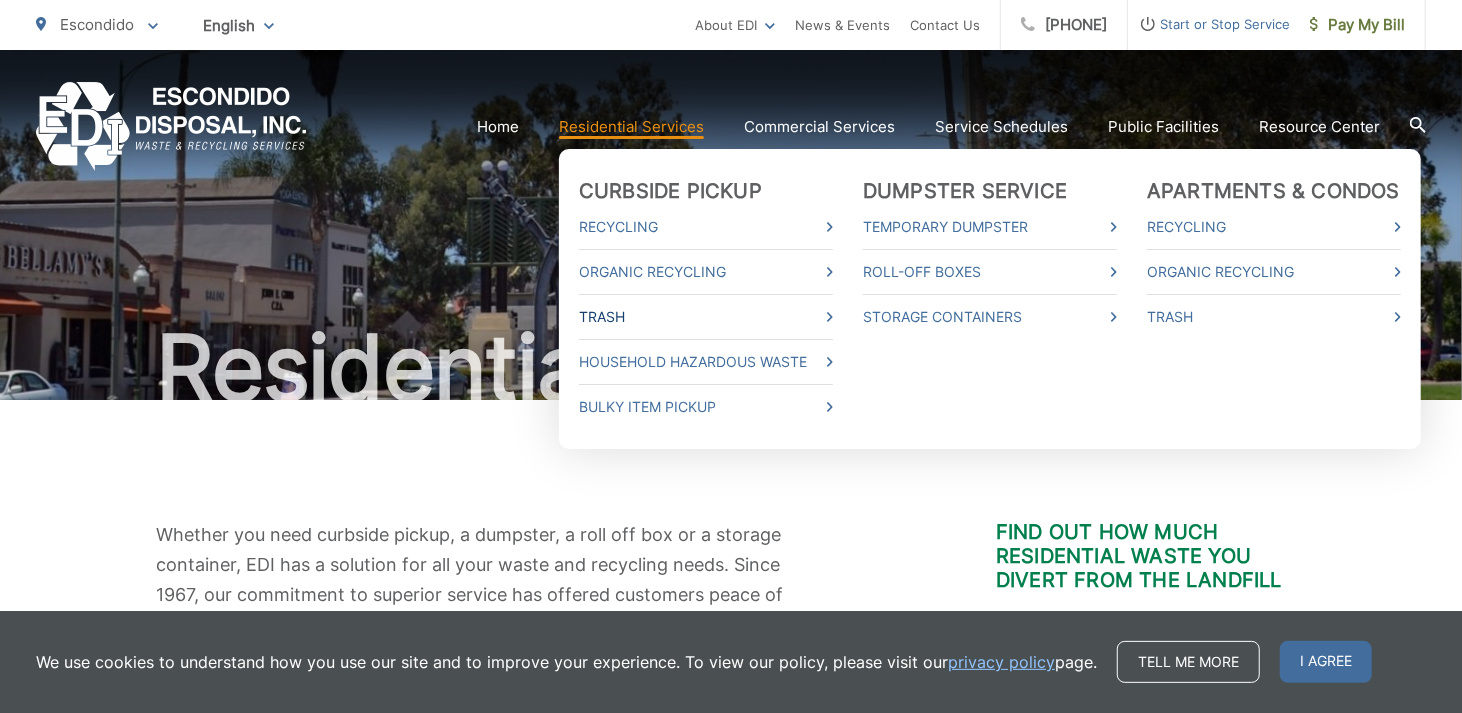 click on "Trash" at bounding box center (706, 317) 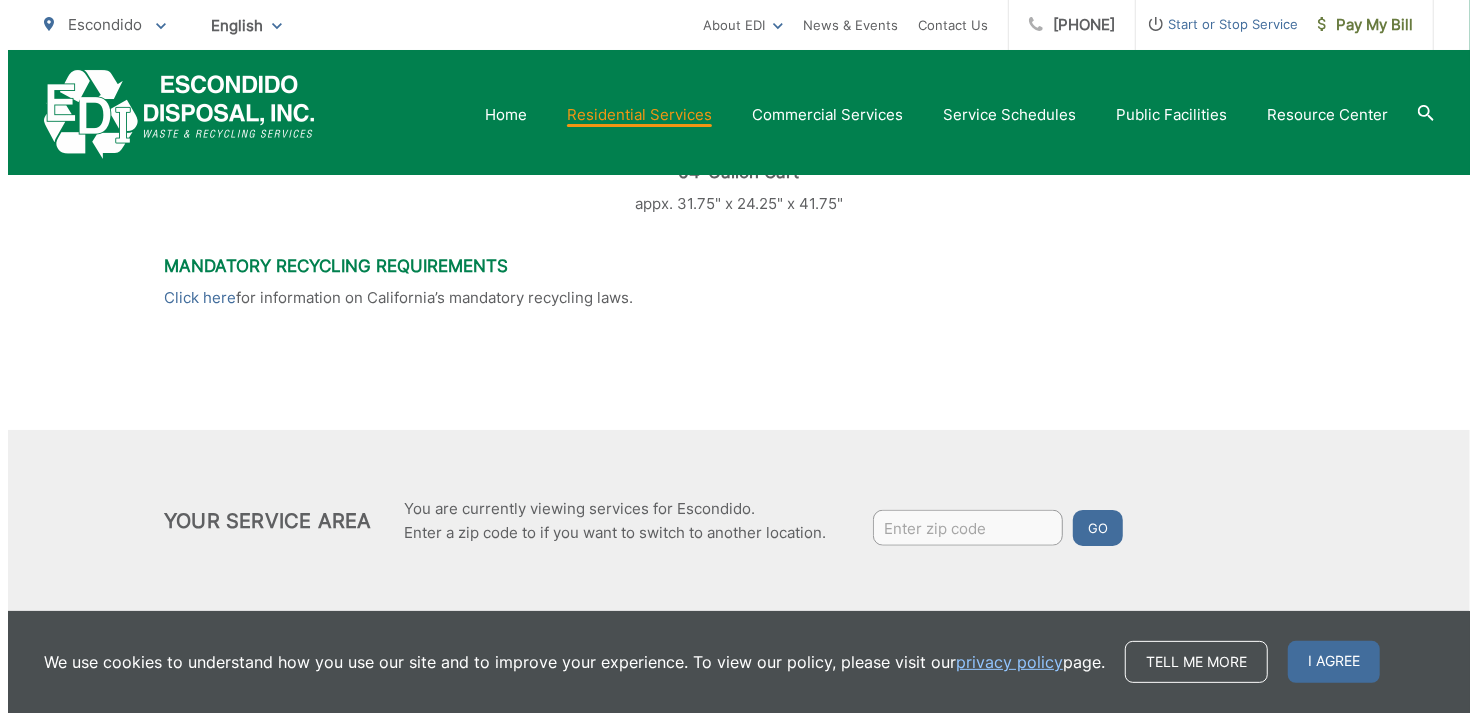 scroll, scrollTop: 1121, scrollLeft: 0, axis: vertical 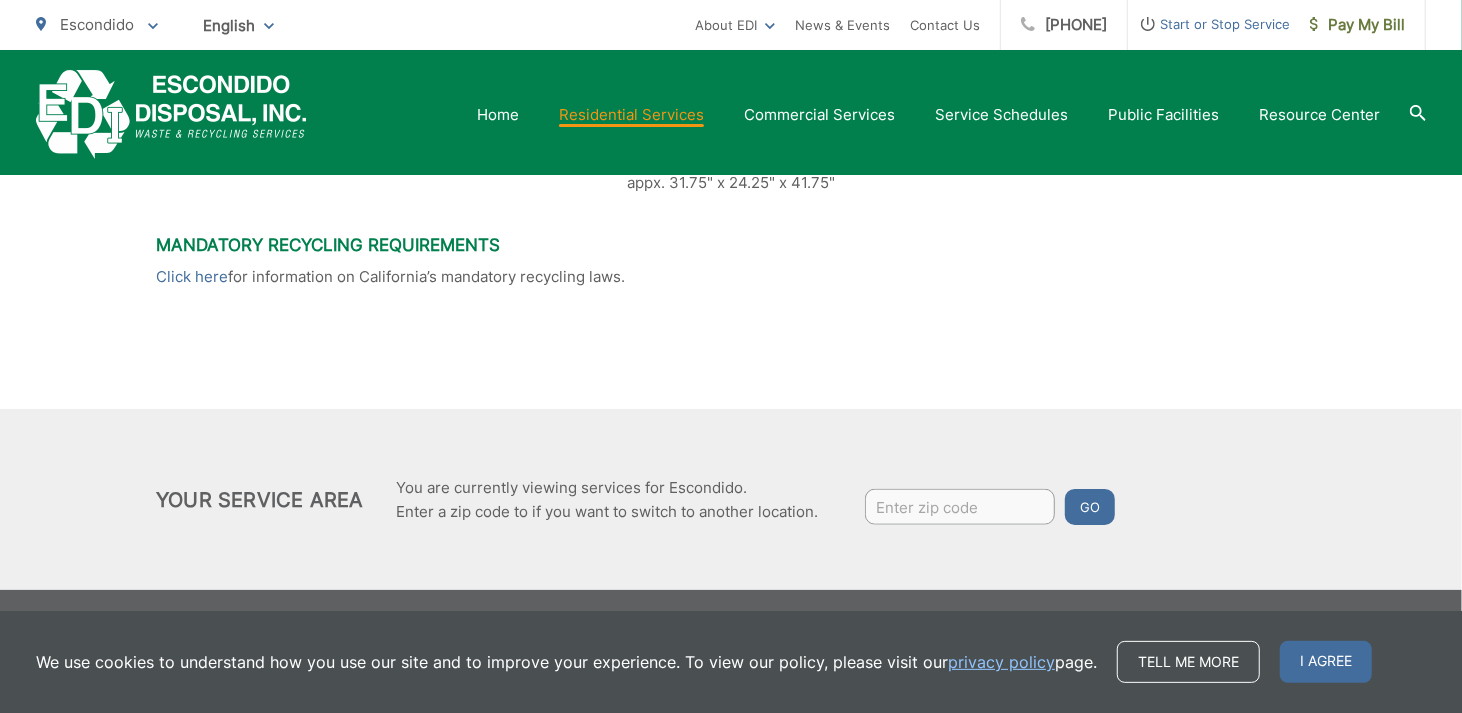 drag, startPoint x: 917, startPoint y: 509, endPoint x: 906, endPoint y: 506, distance: 11.401754 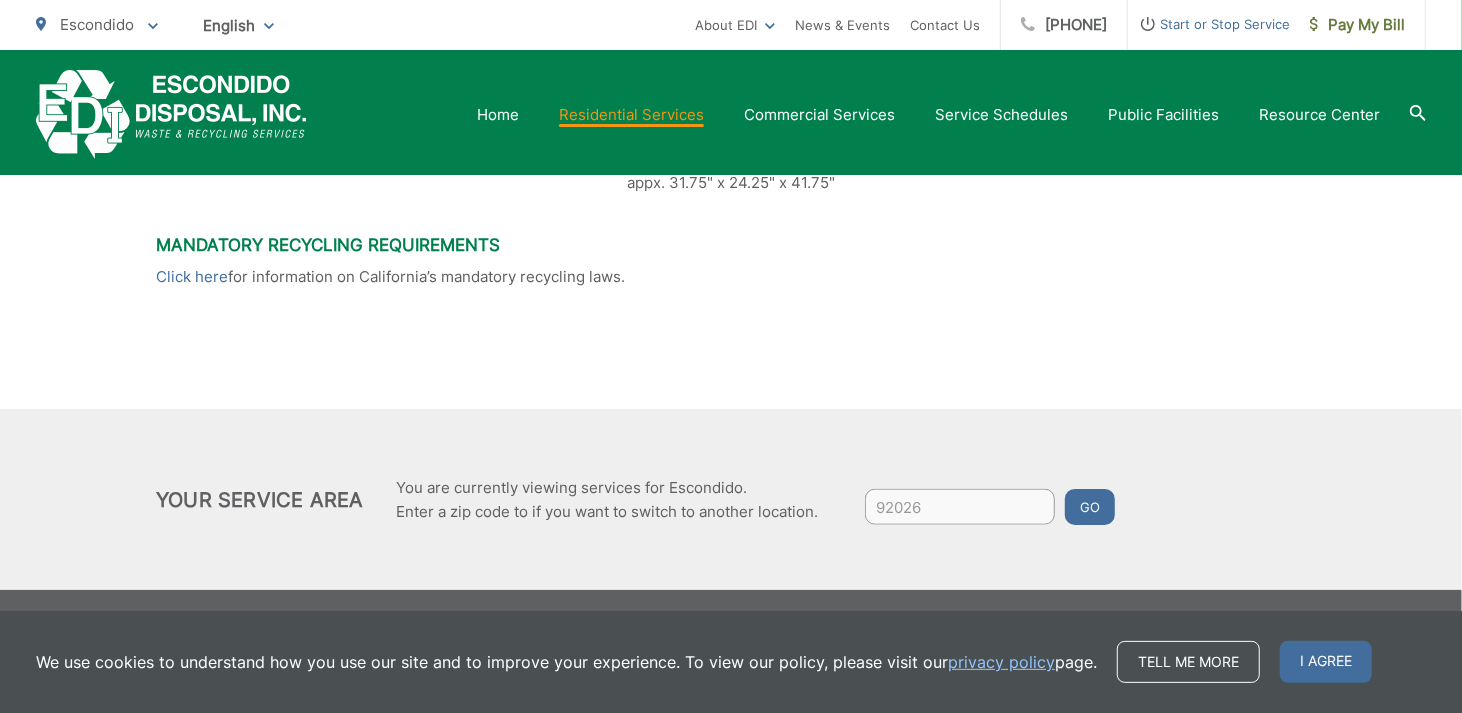 type on "92026" 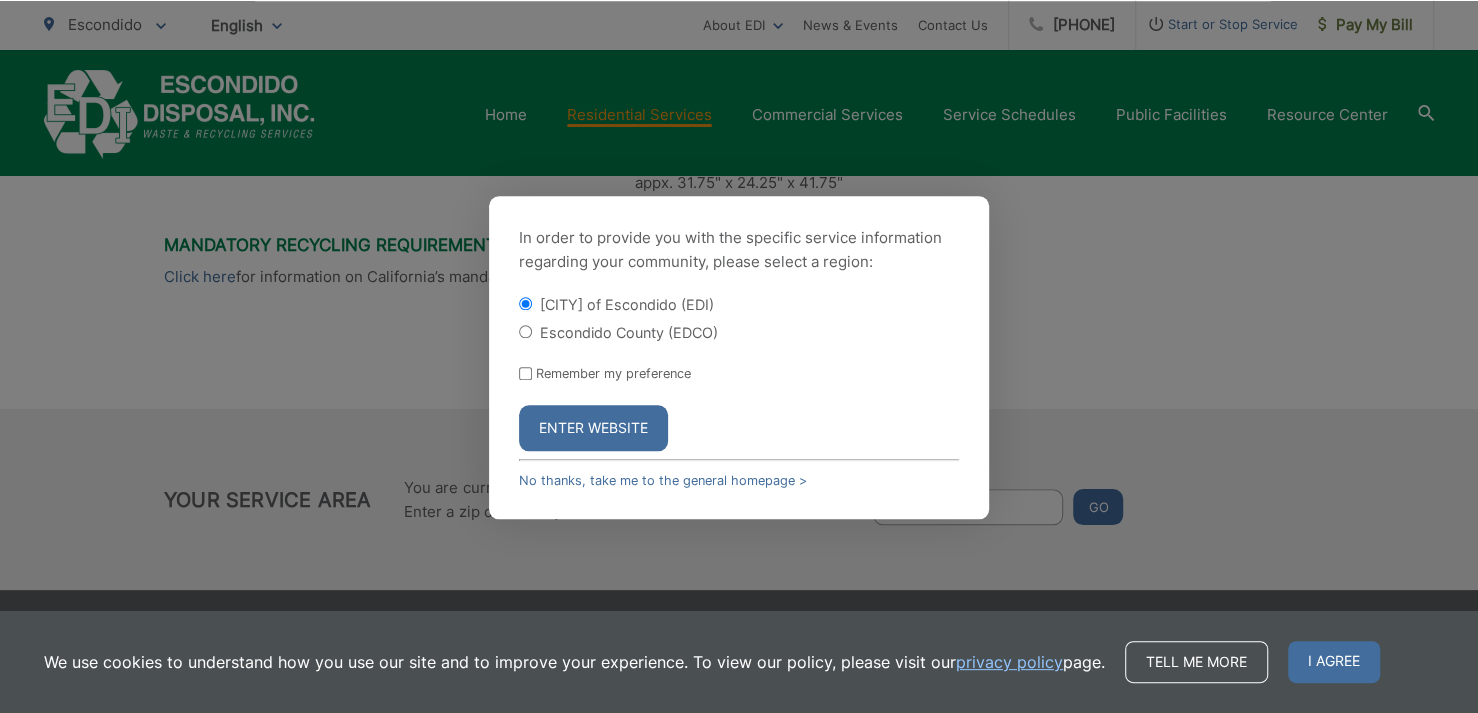 click on "Escondido County (EDCO)" at bounding box center [525, 331] 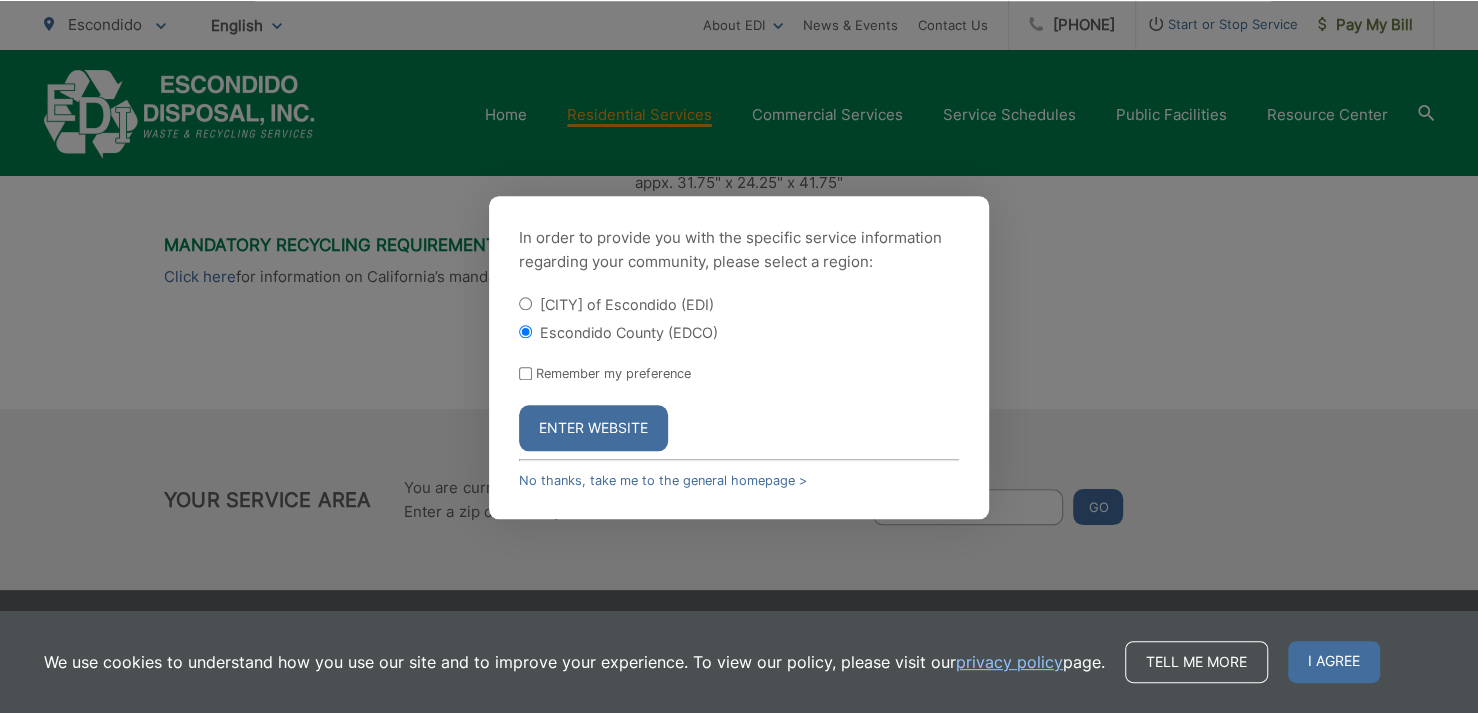 click on "Enter Website" at bounding box center (593, 428) 